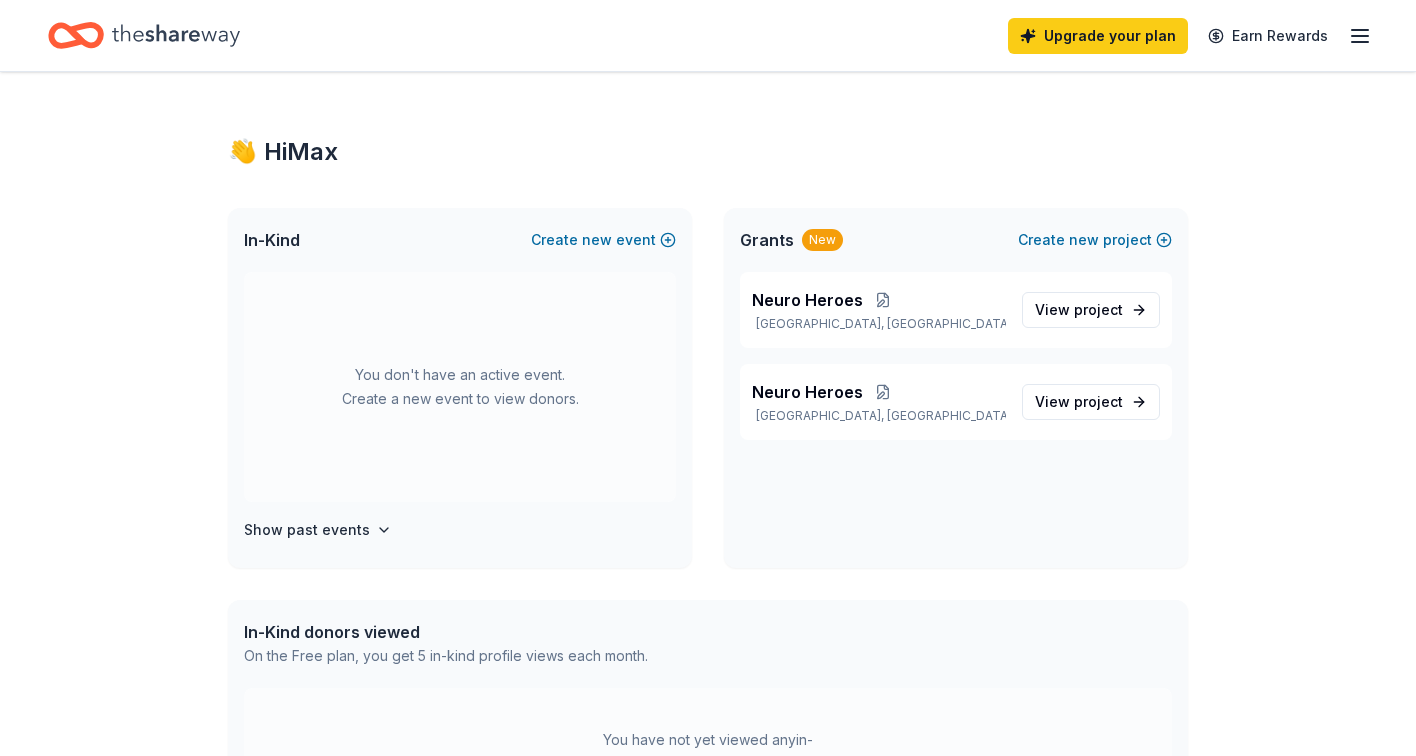 scroll, scrollTop: 0, scrollLeft: 0, axis: both 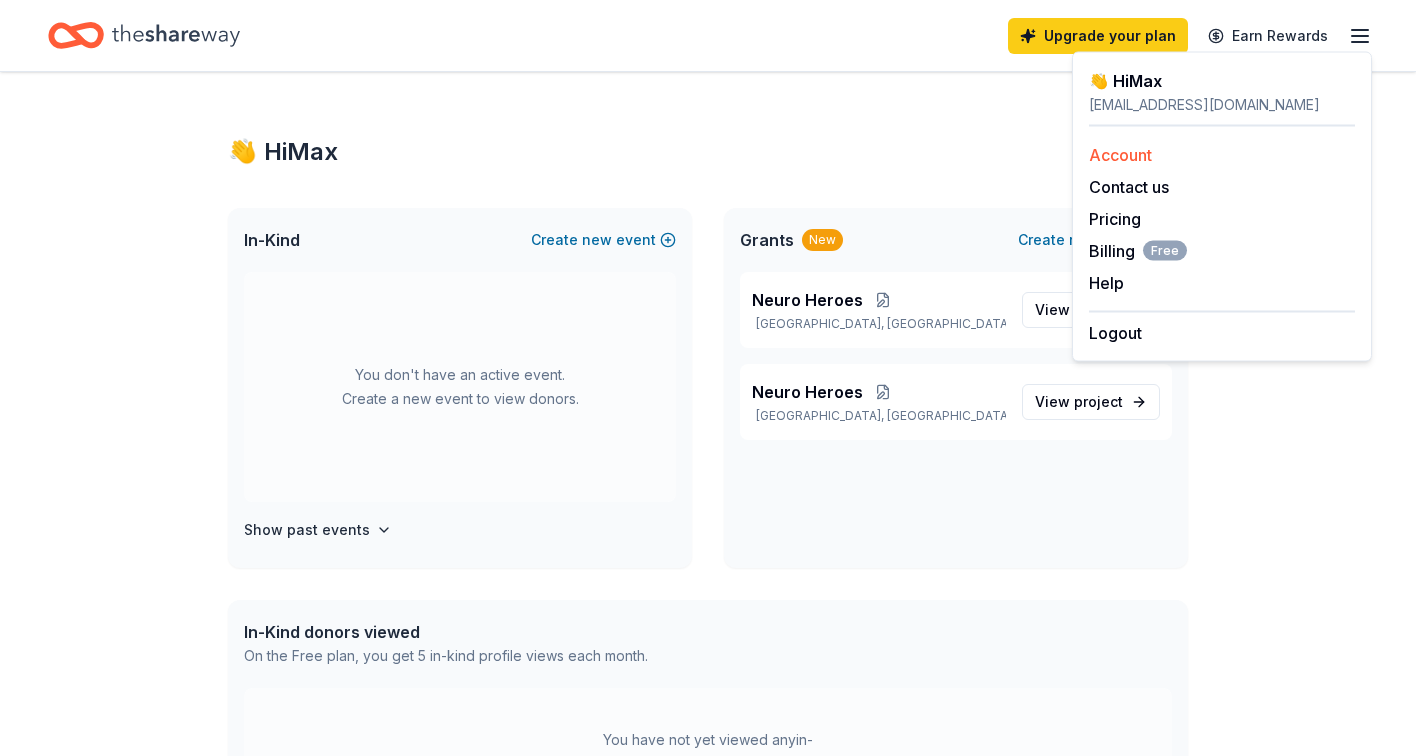 click on "Account" at bounding box center (1120, 155) 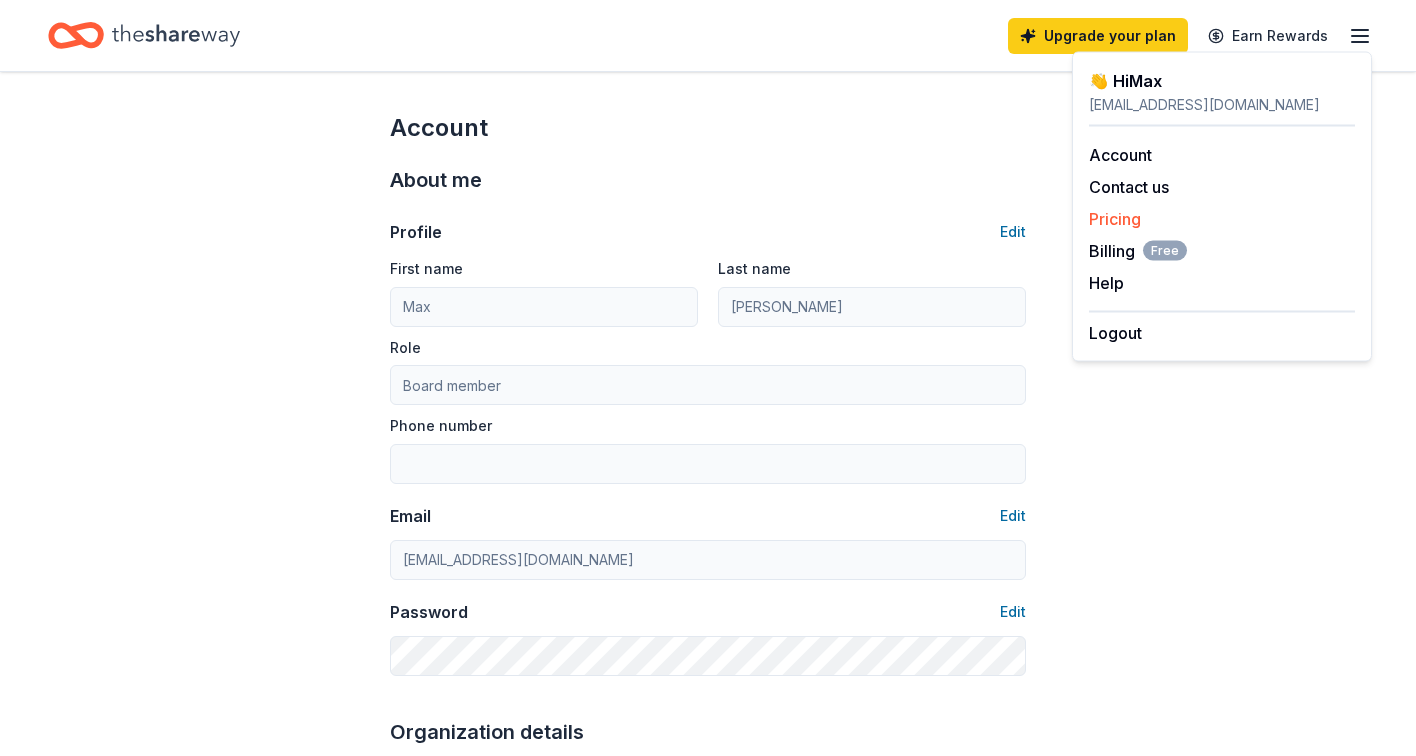 click on "Pricing" at bounding box center [1115, 219] 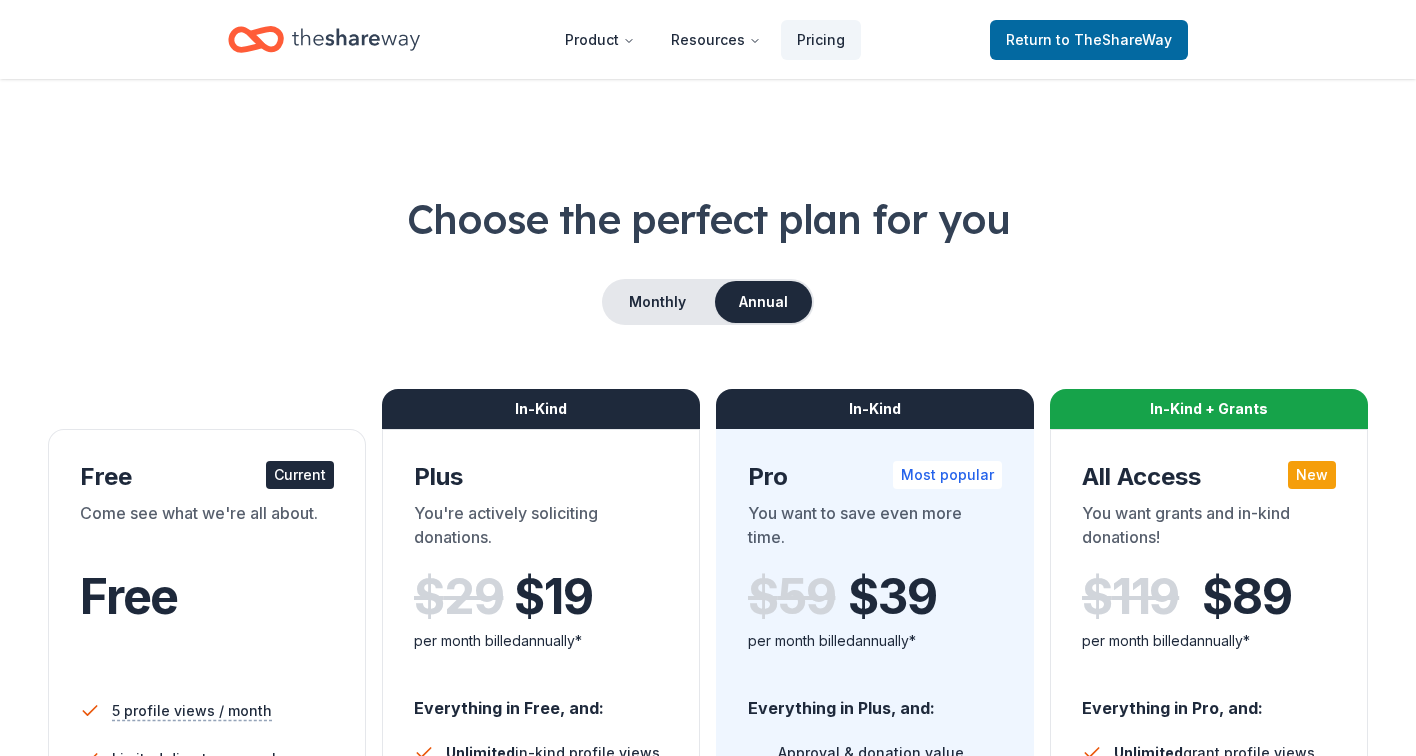 scroll, scrollTop: 0, scrollLeft: 0, axis: both 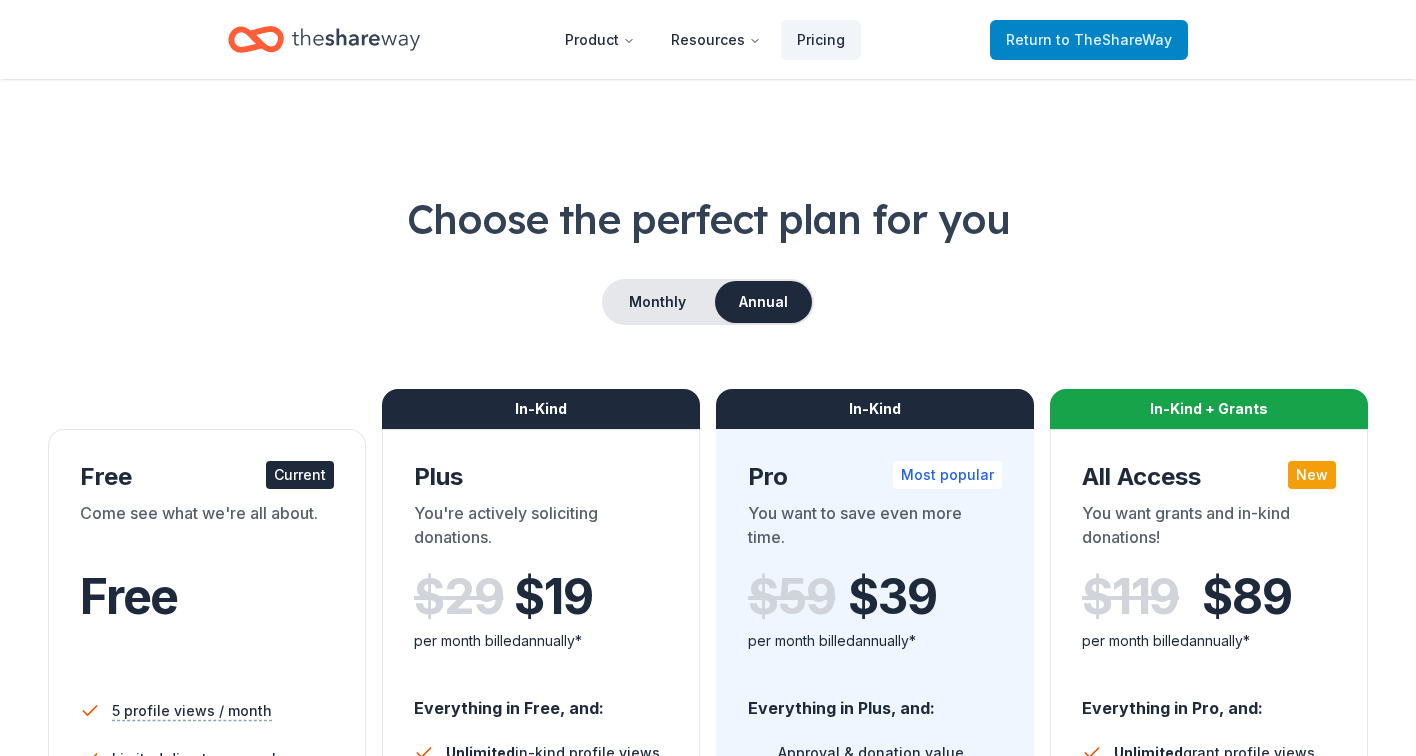 click on "to TheShareWay" at bounding box center (1114, 39) 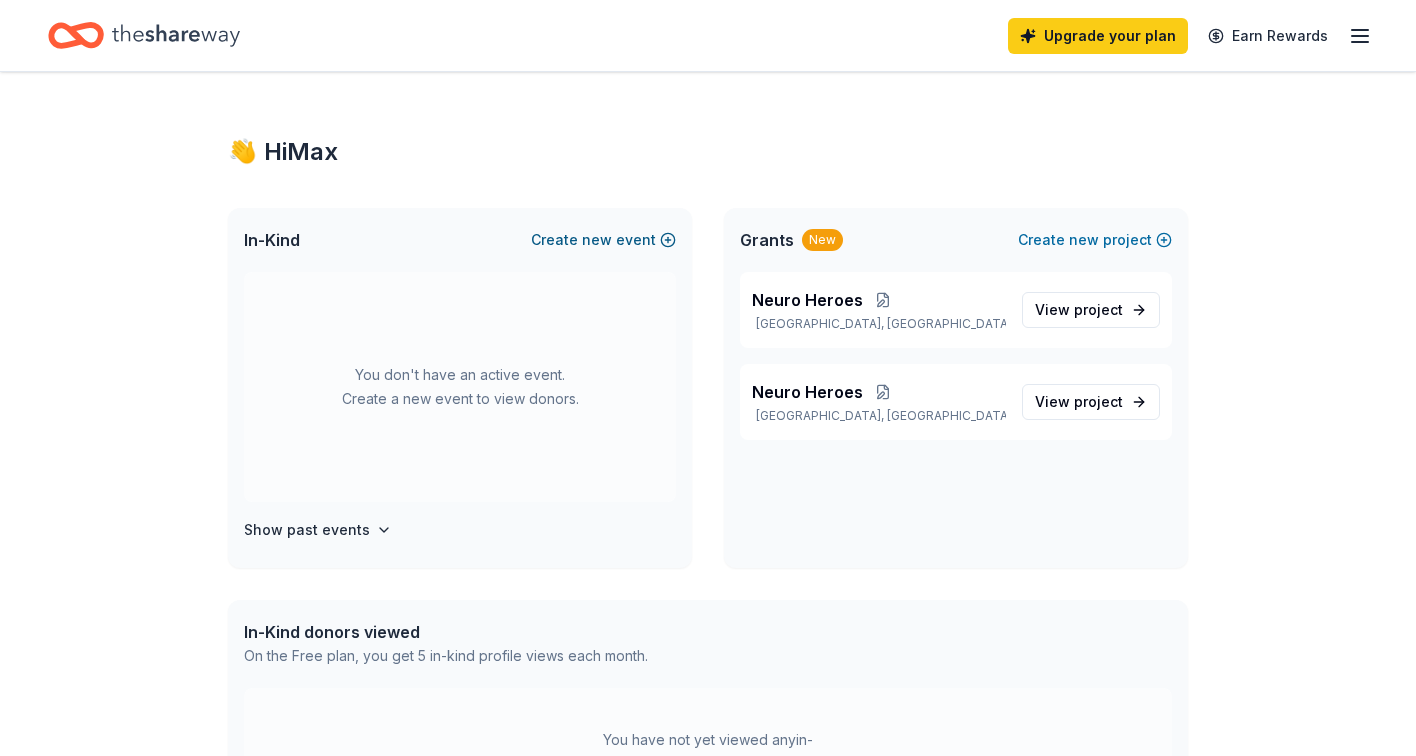 click on "Create  new  event" at bounding box center (603, 240) 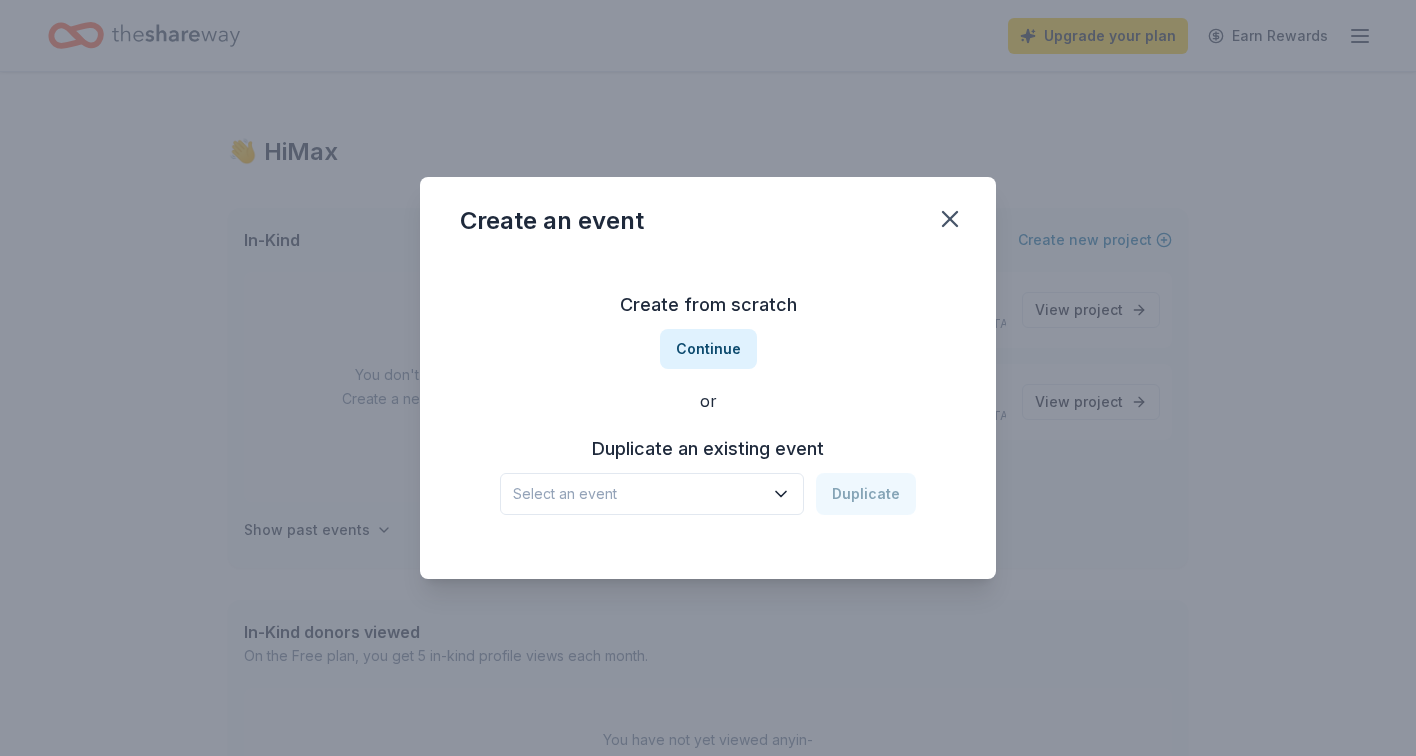 click on "Duplicate an existing event" at bounding box center [708, 449] 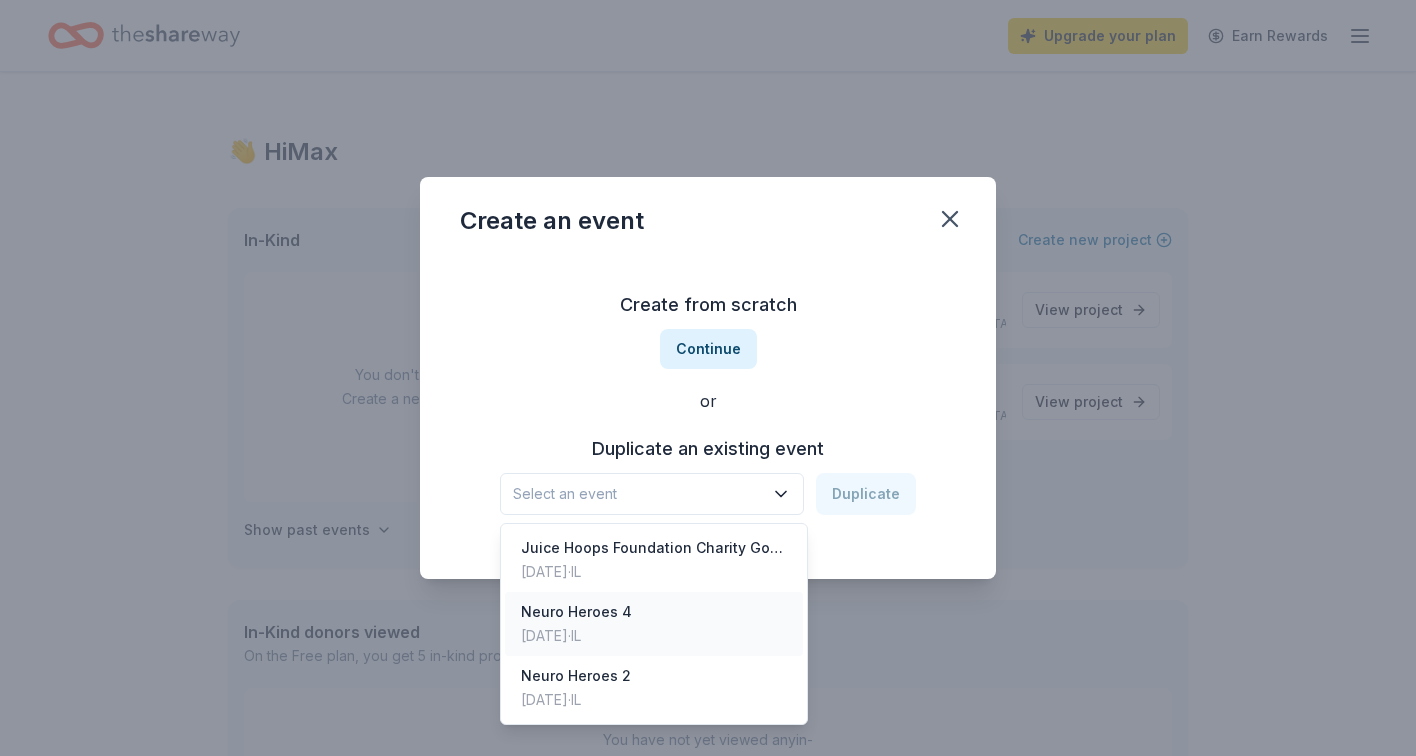 click on "Neuro Heroes 4" at bounding box center [576, 612] 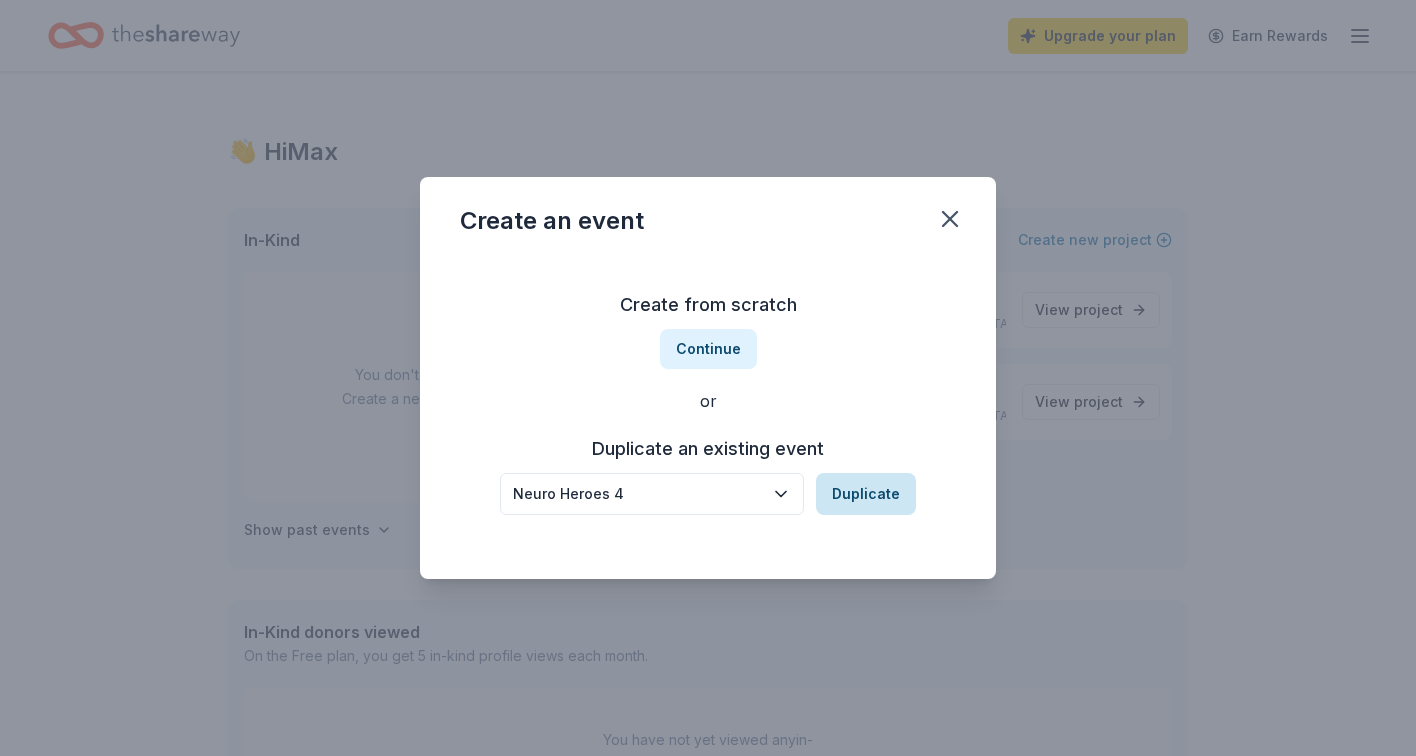 click on "Duplicate" at bounding box center [866, 494] 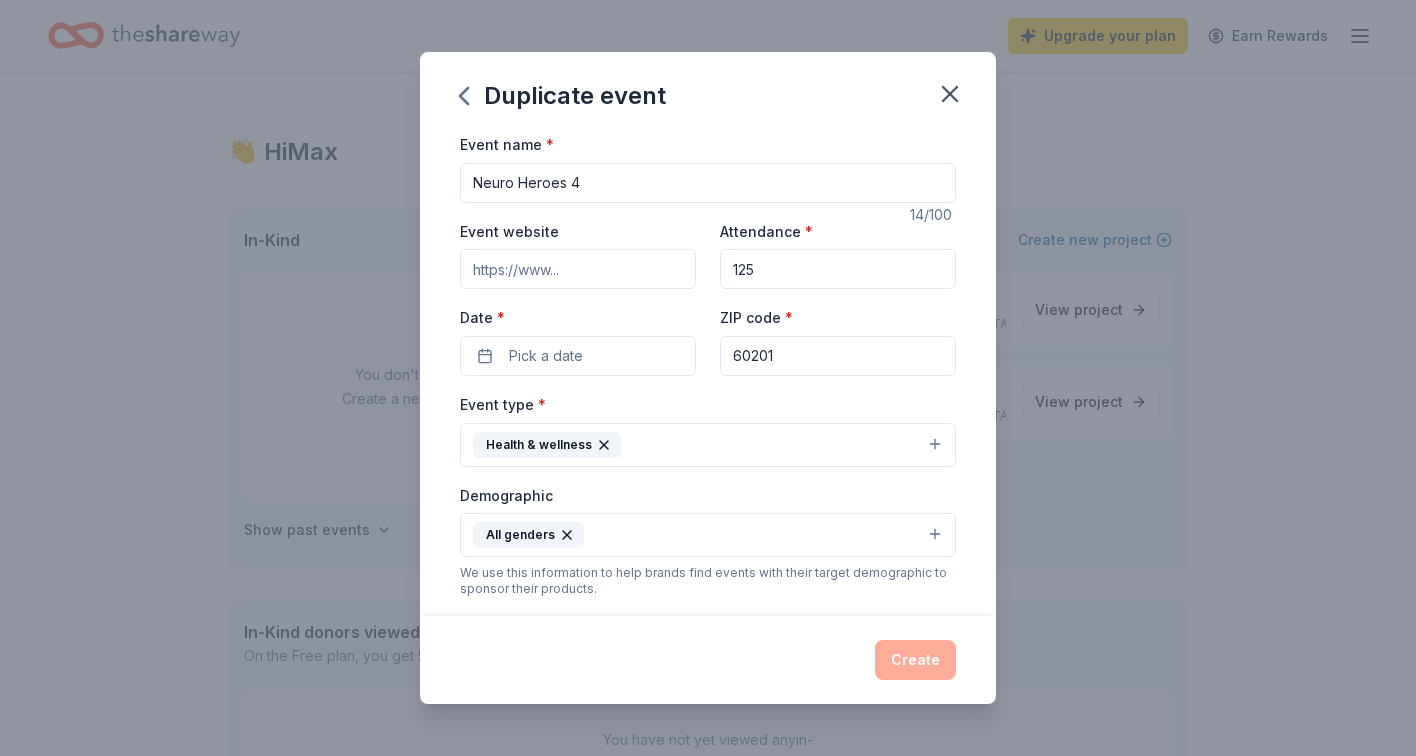 drag, startPoint x: 763, startPoint y: 267, endPoint x: 724, endPoint y: 258, distance: 40.024994 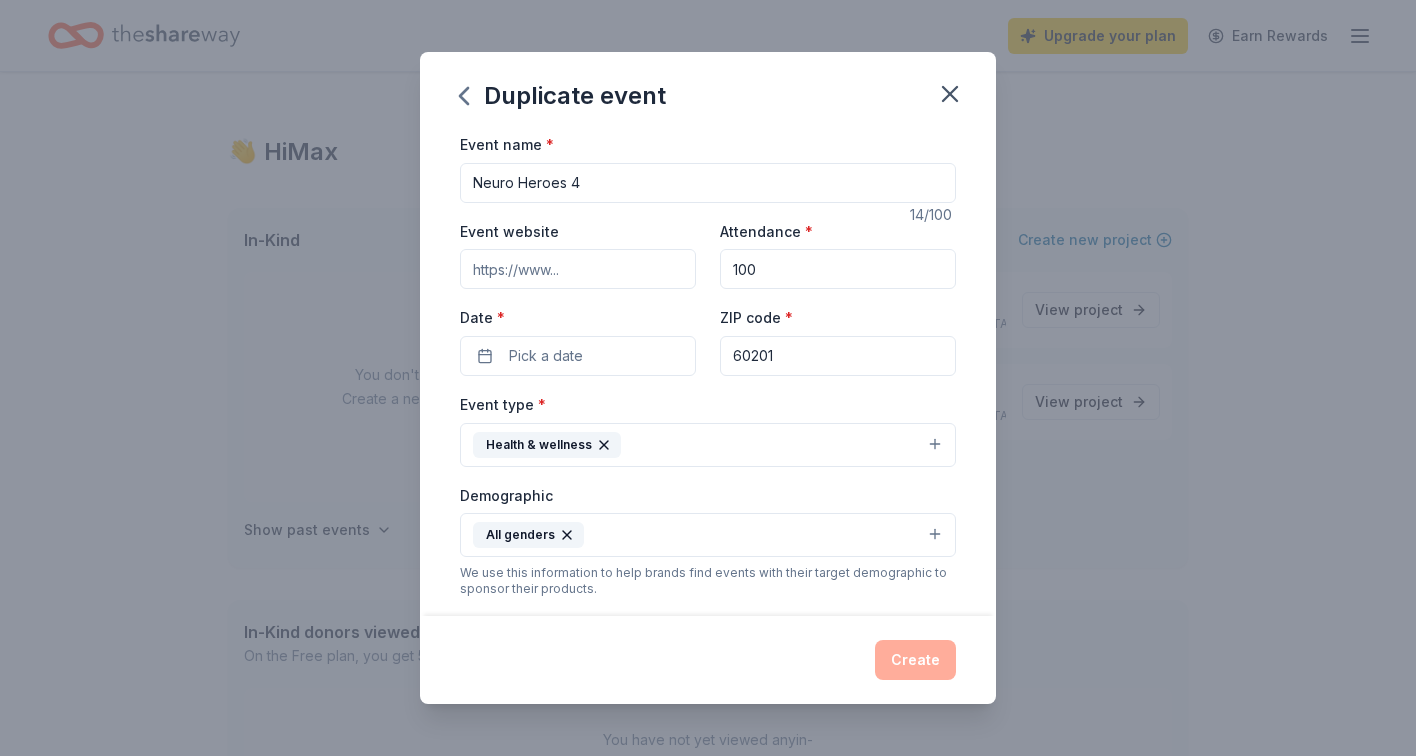 type on "100" 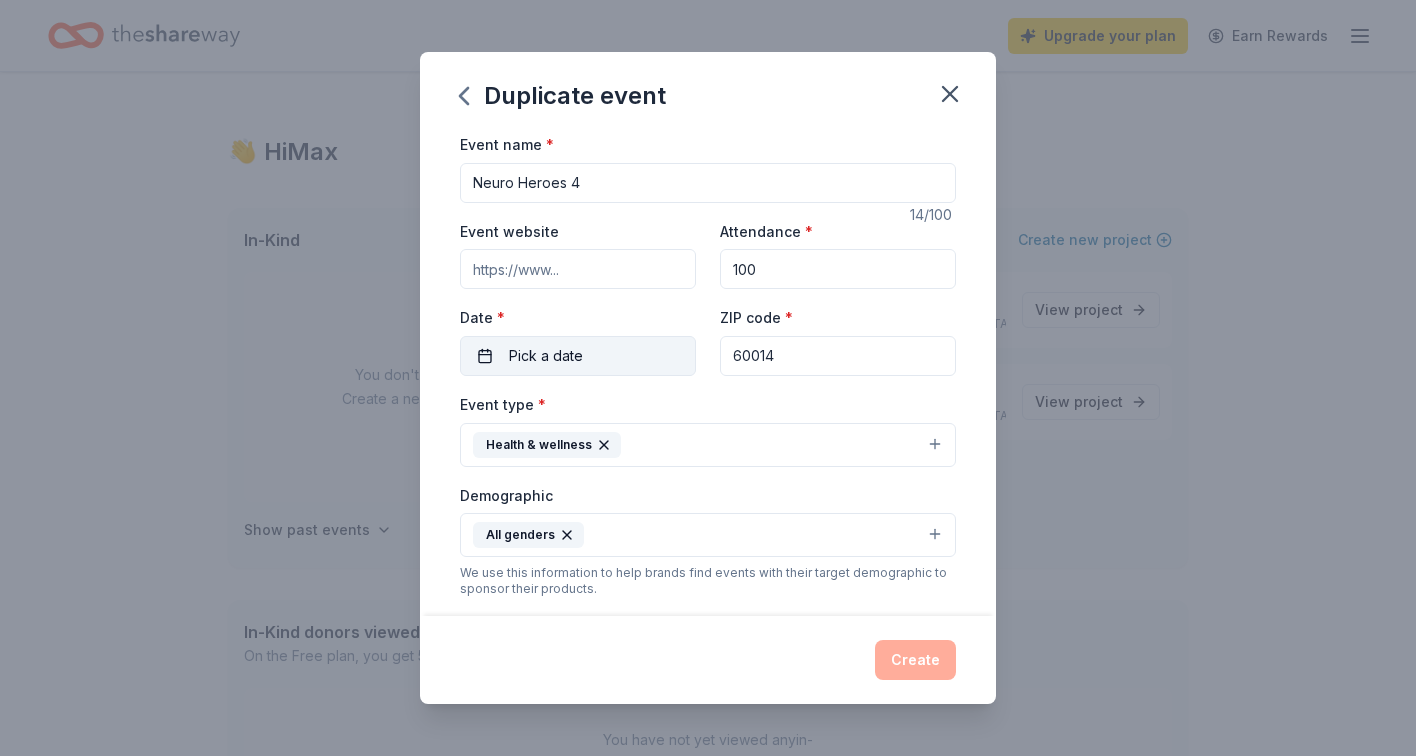 type on "60014" 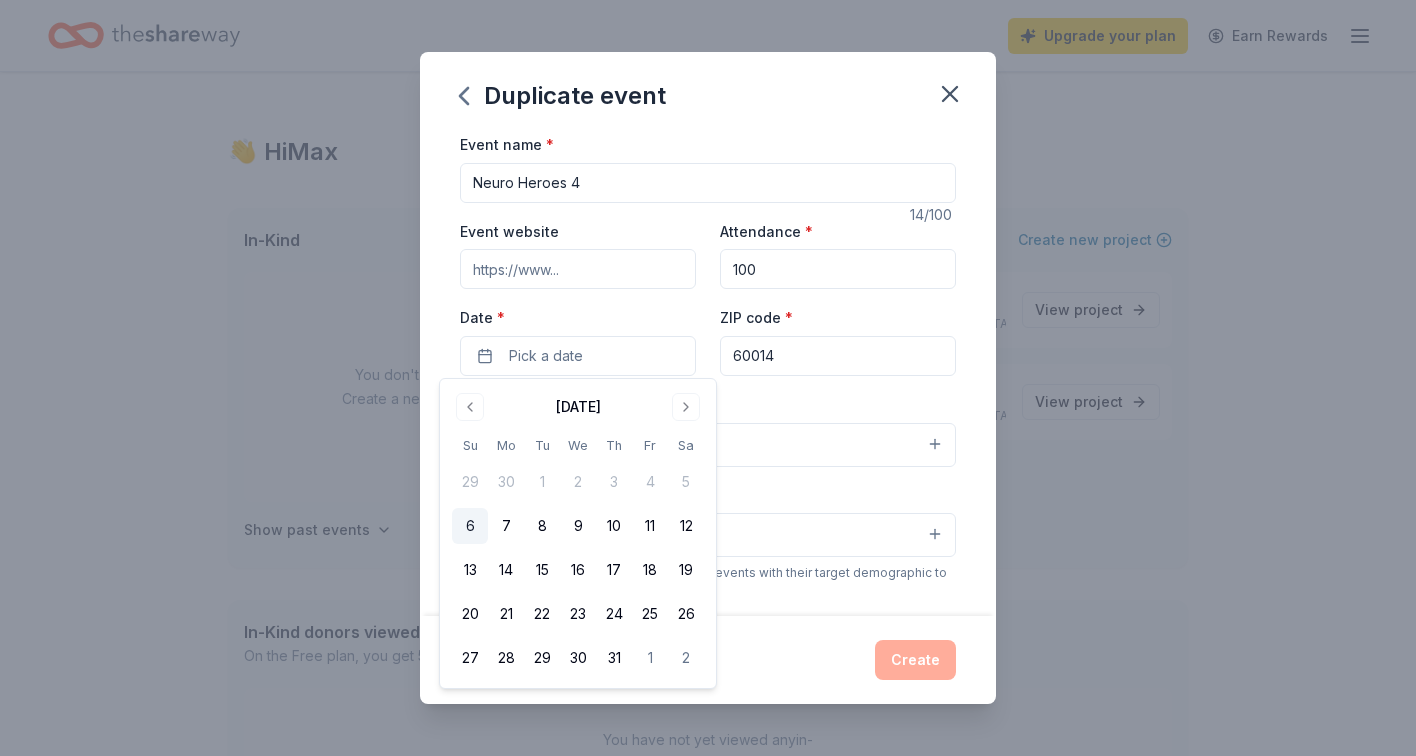 click on "Health & wellness" at bounding box center [708, 445] 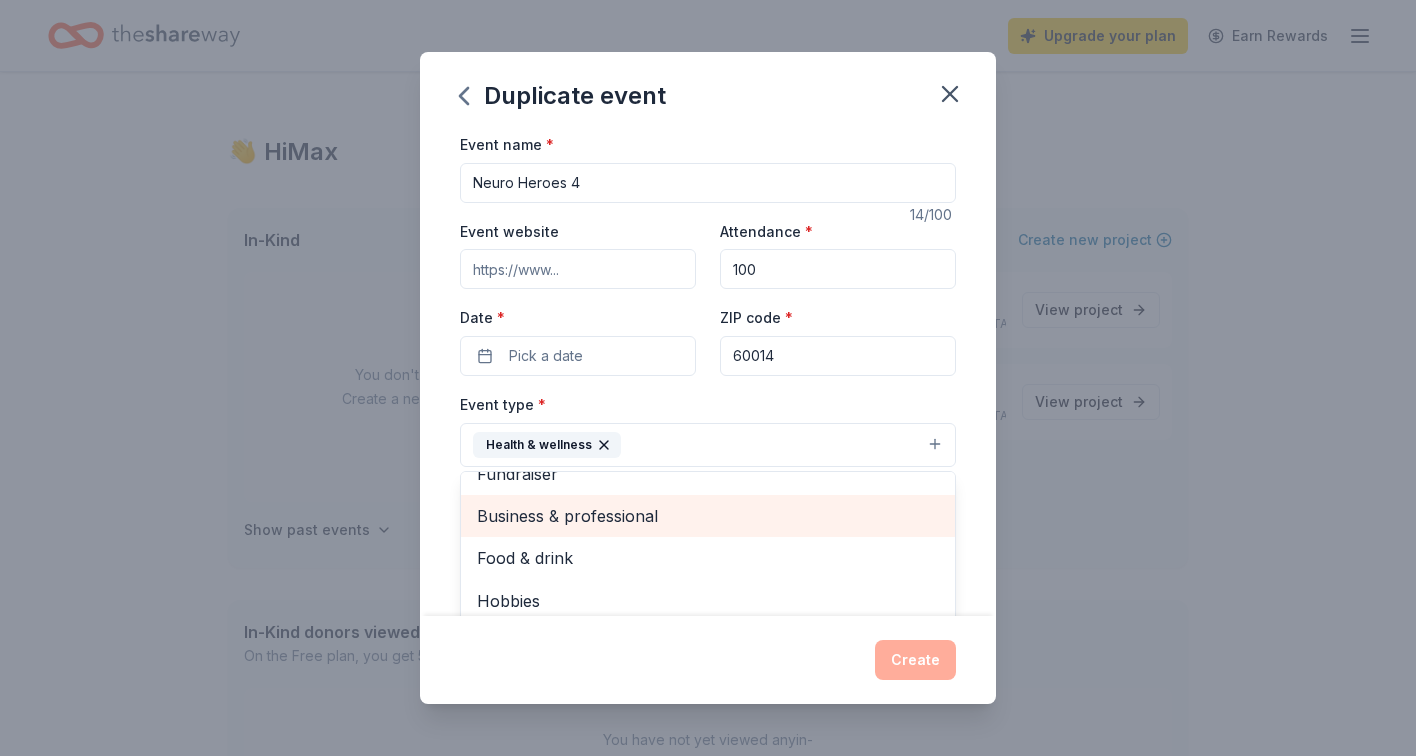 scroll, scrollTop: 22, scrollLeft: 0, axis: vertical 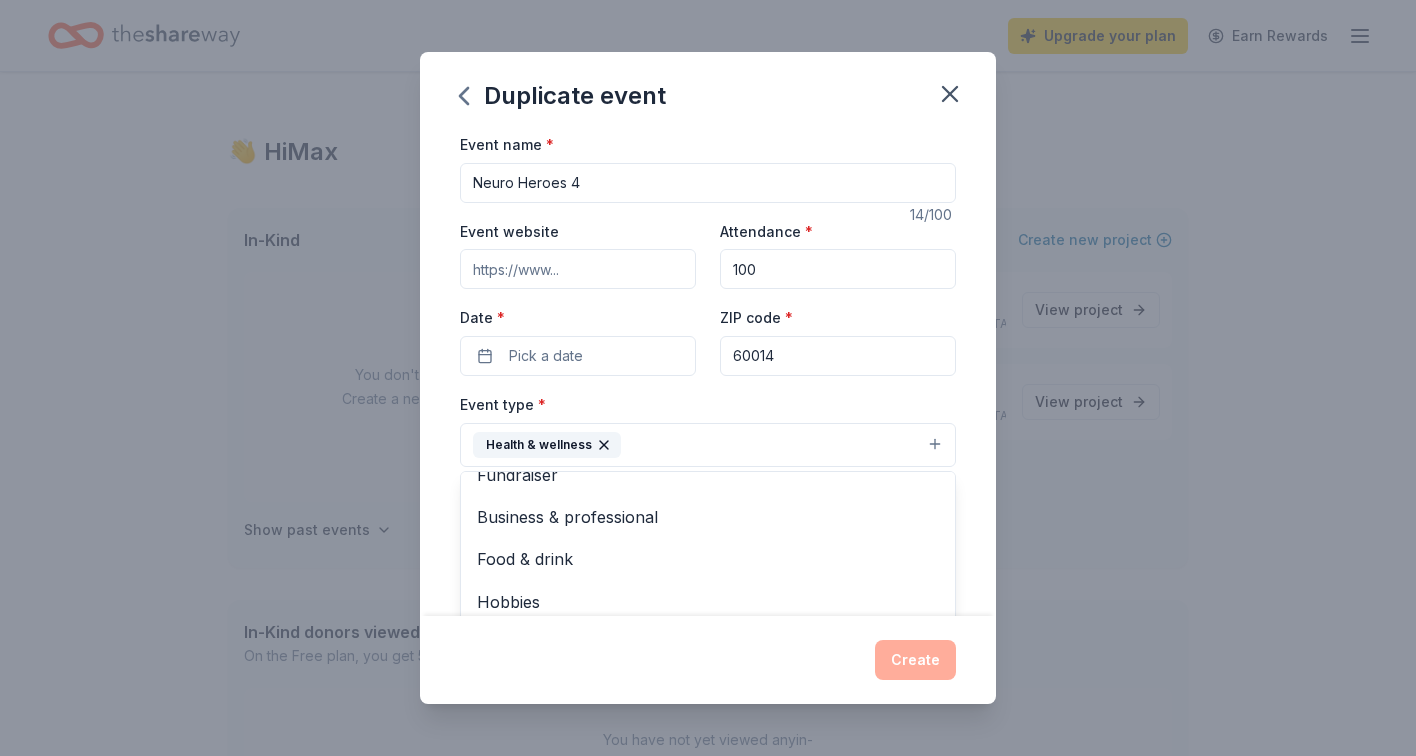 click on "Event name * Neuro Heroes 4 14 /100 Event website Attendance * 100 Date * Pick a date ZIP code * 60014 Event type * Health & wellness Fundraiser Business & professional Food & drink Hobbies Music Performing & visual arts Demographic All genders We use this information to help brands find events with their target demographic to sponsor their products. Mailing address [STREET_ADDRESS] Apt/unit Description Neuro Heroes is an inclusive sports camp designed to celebrate neurodiversity by providing neurodivergent children with the opportunity to explore adaptive sports, build friendships, and experience the joy of being an athlete. confidence, teamwork skills, and social connections.  What are you looking for? * Auction & raffle Meals Snacks Desserts Alcohol Beverages Send me reminders Email me reminders of donor application deadlines You will be resubscribed to donor application reminder emails Recurring event" at bounding box center [708, 624] 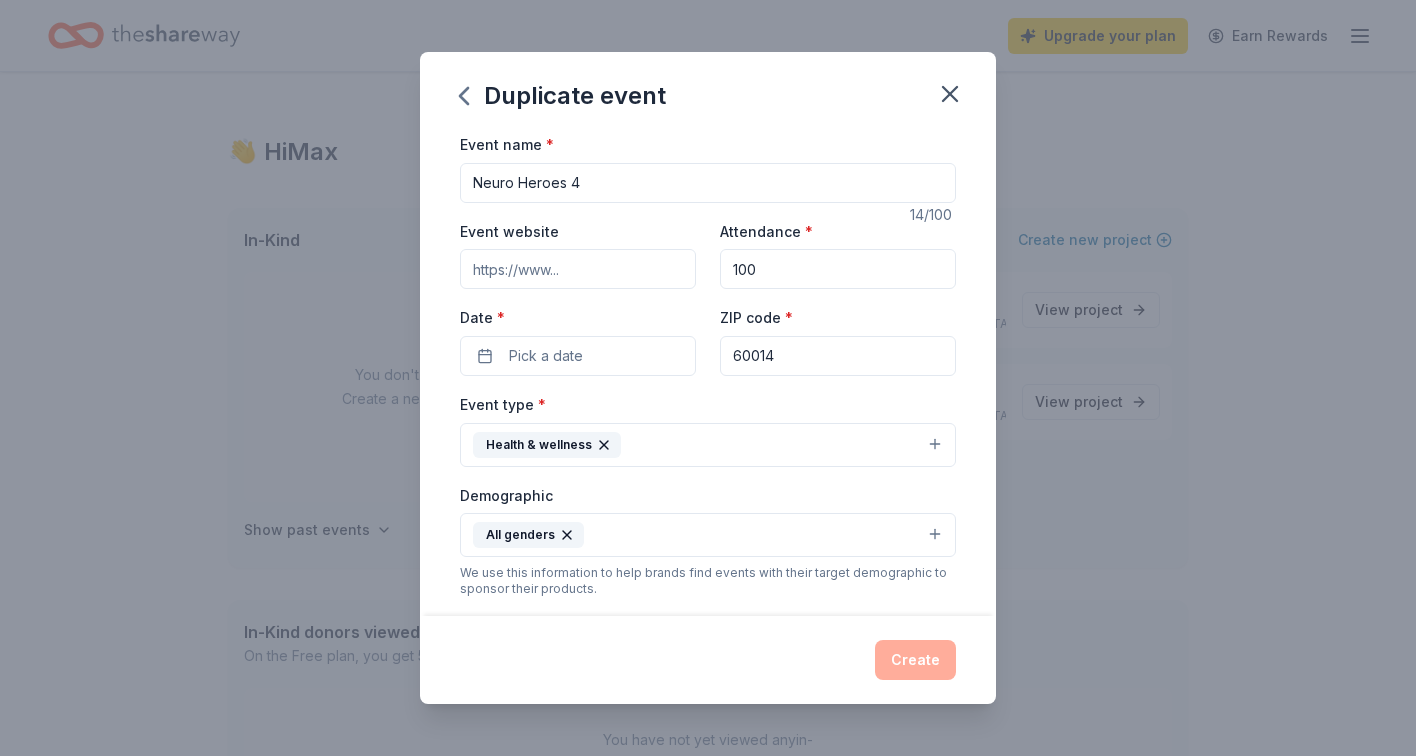 click on "Neuro Heroes 4" at bounding box center (708, 183) 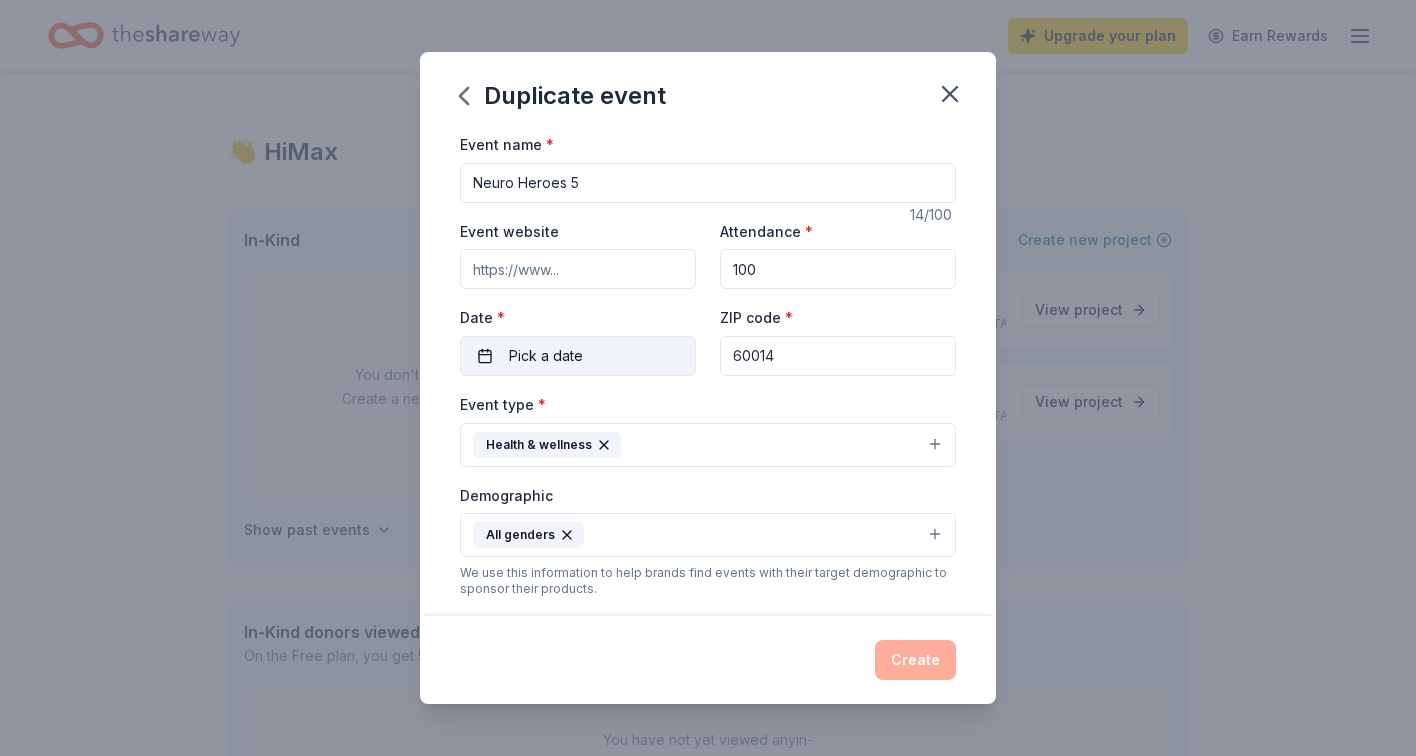 type on "Neuro Heroes 5" 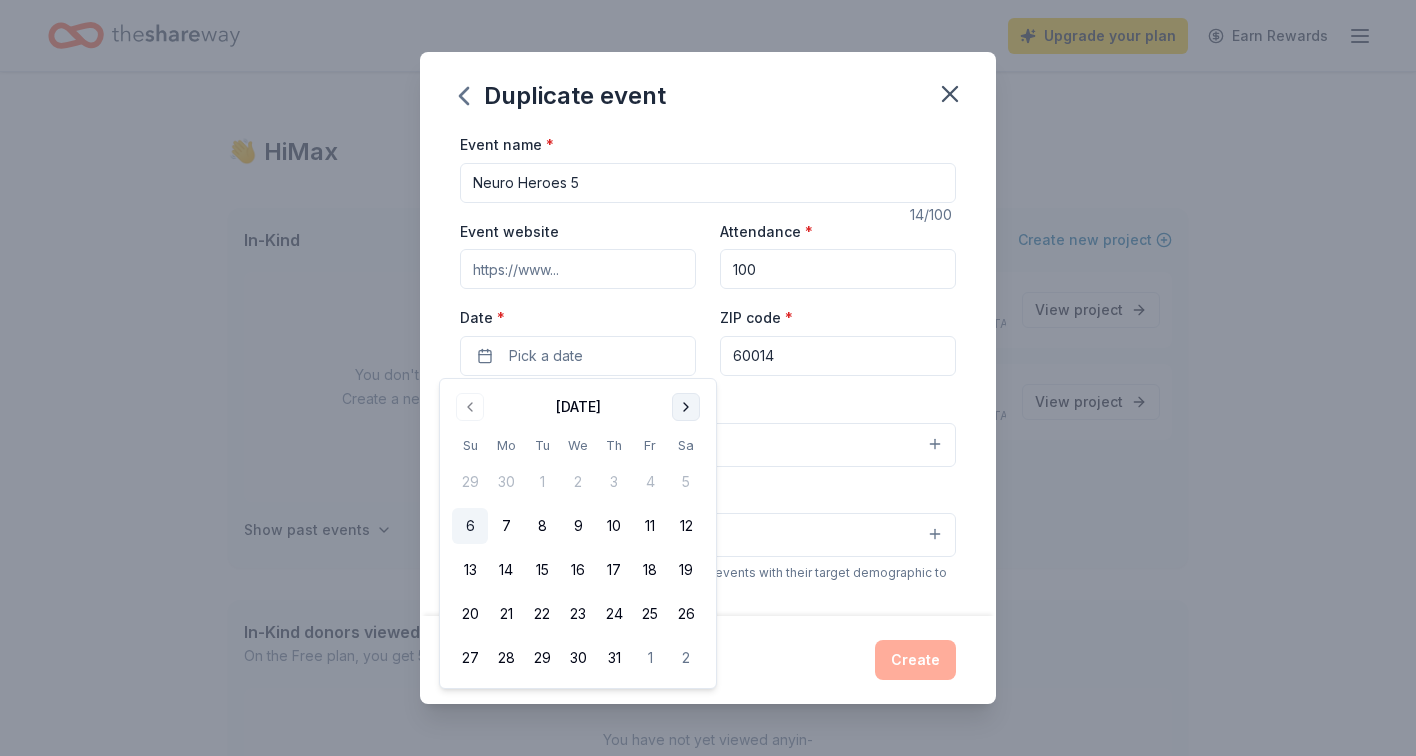 click at bounding box center (686, 407) 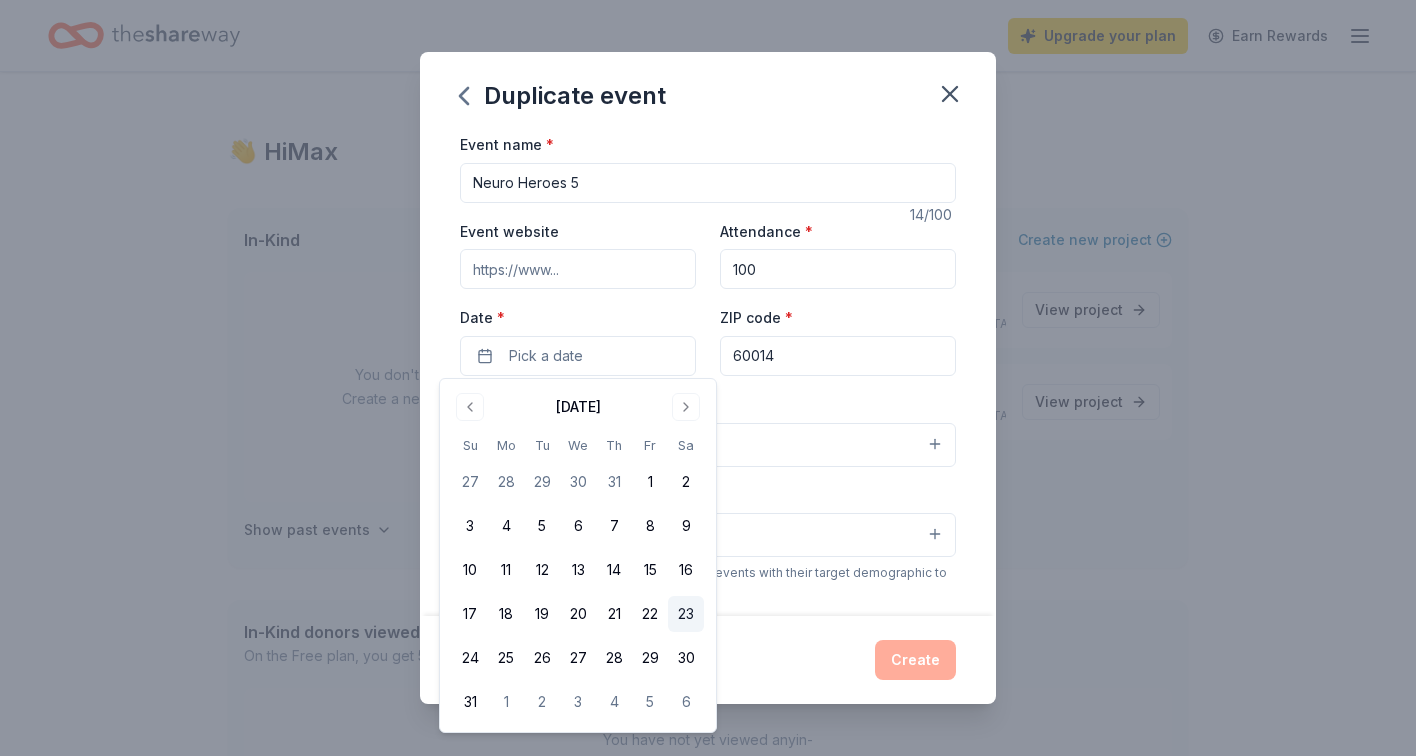 click on "23" at bounding box center (686, 614) 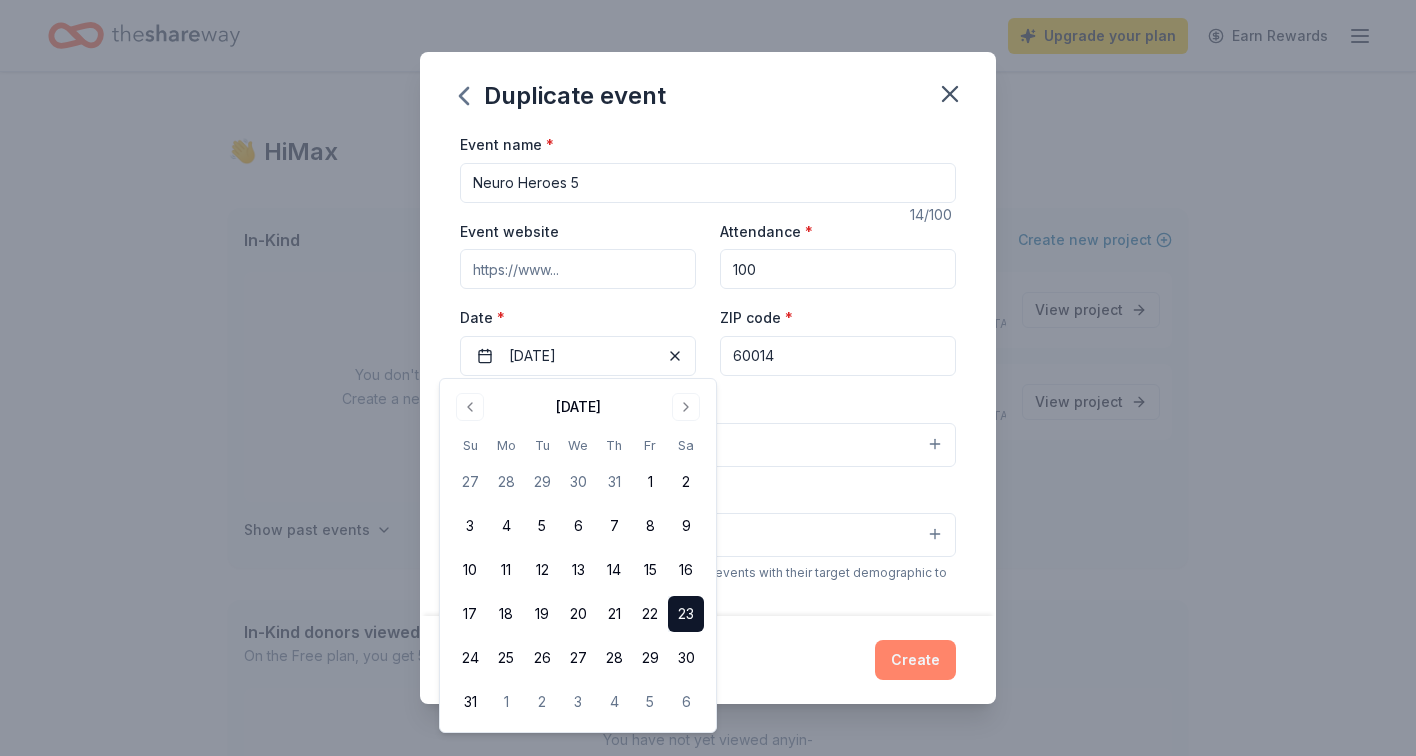 click on "Create" at bounding box center [915, 660] 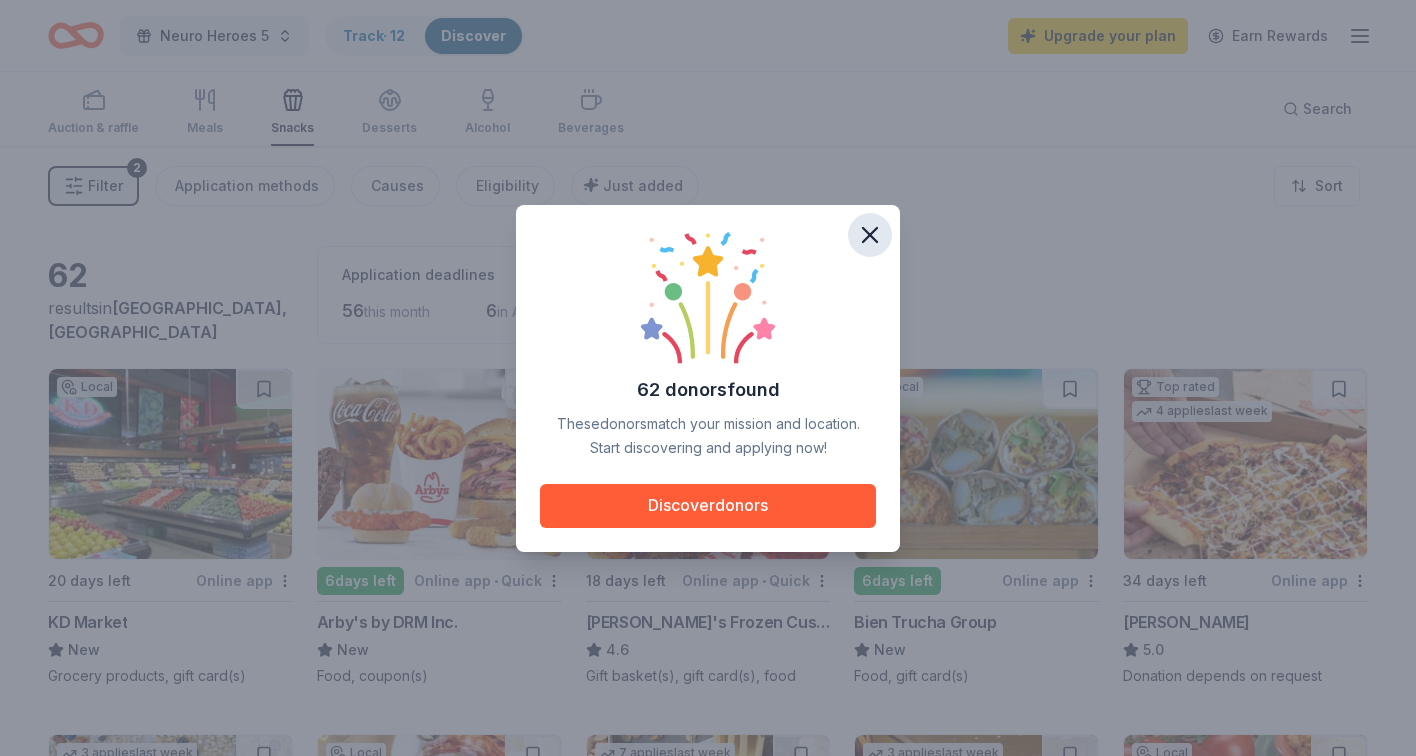 click 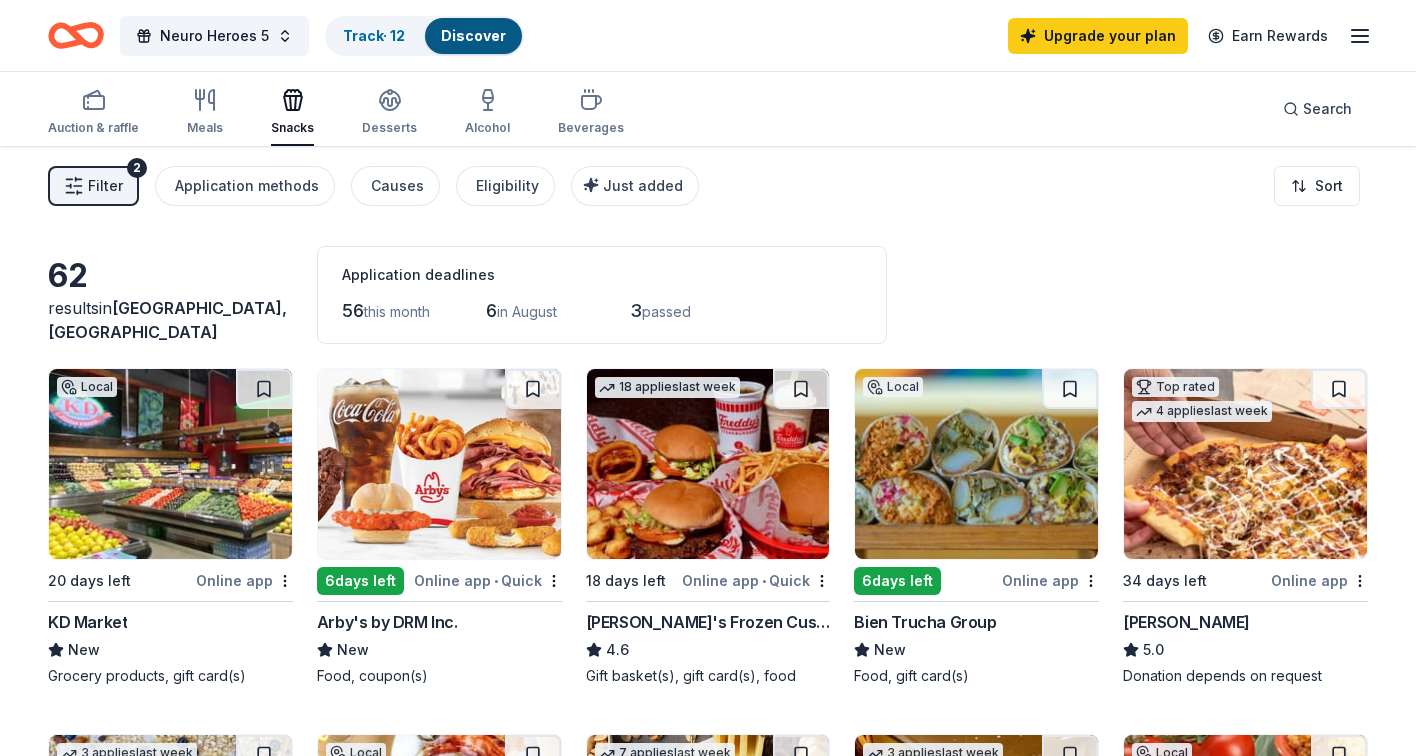 click 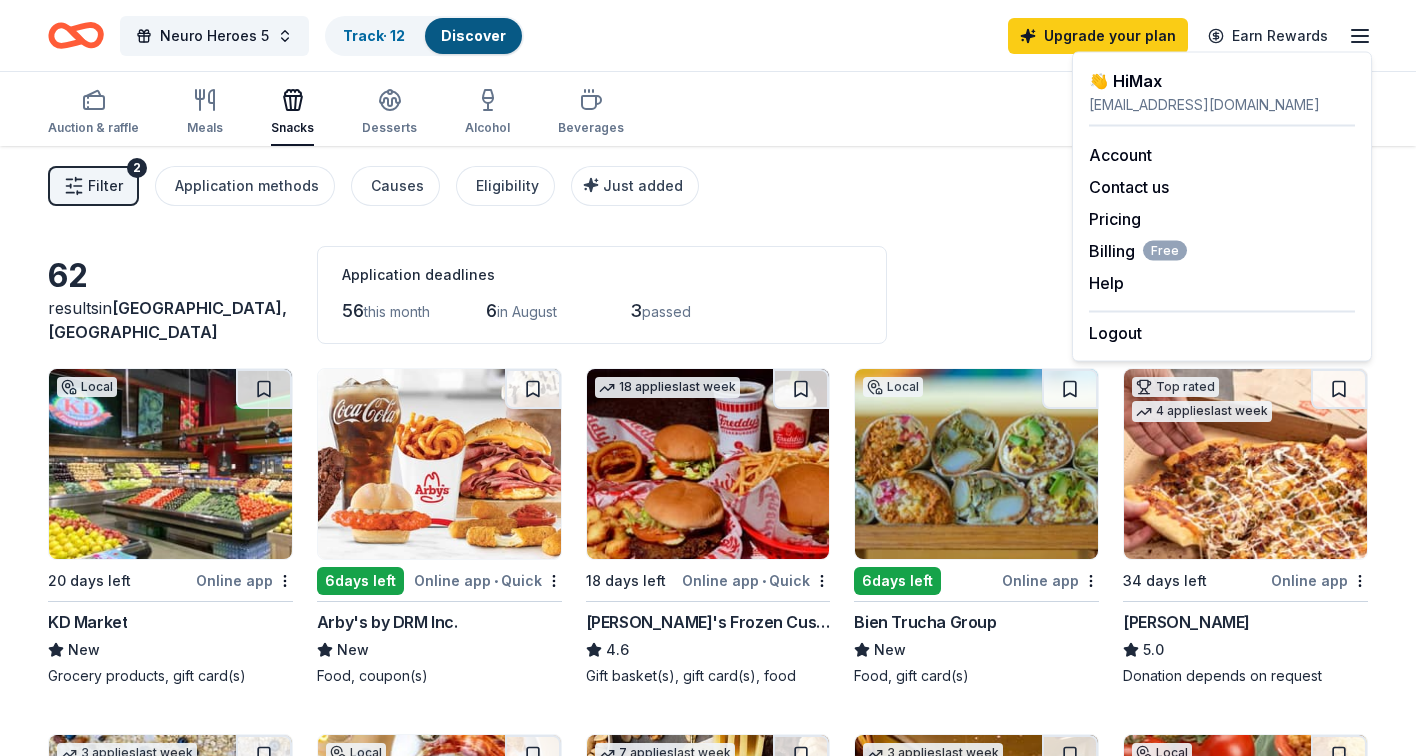 click at bounding box center [708, 464] 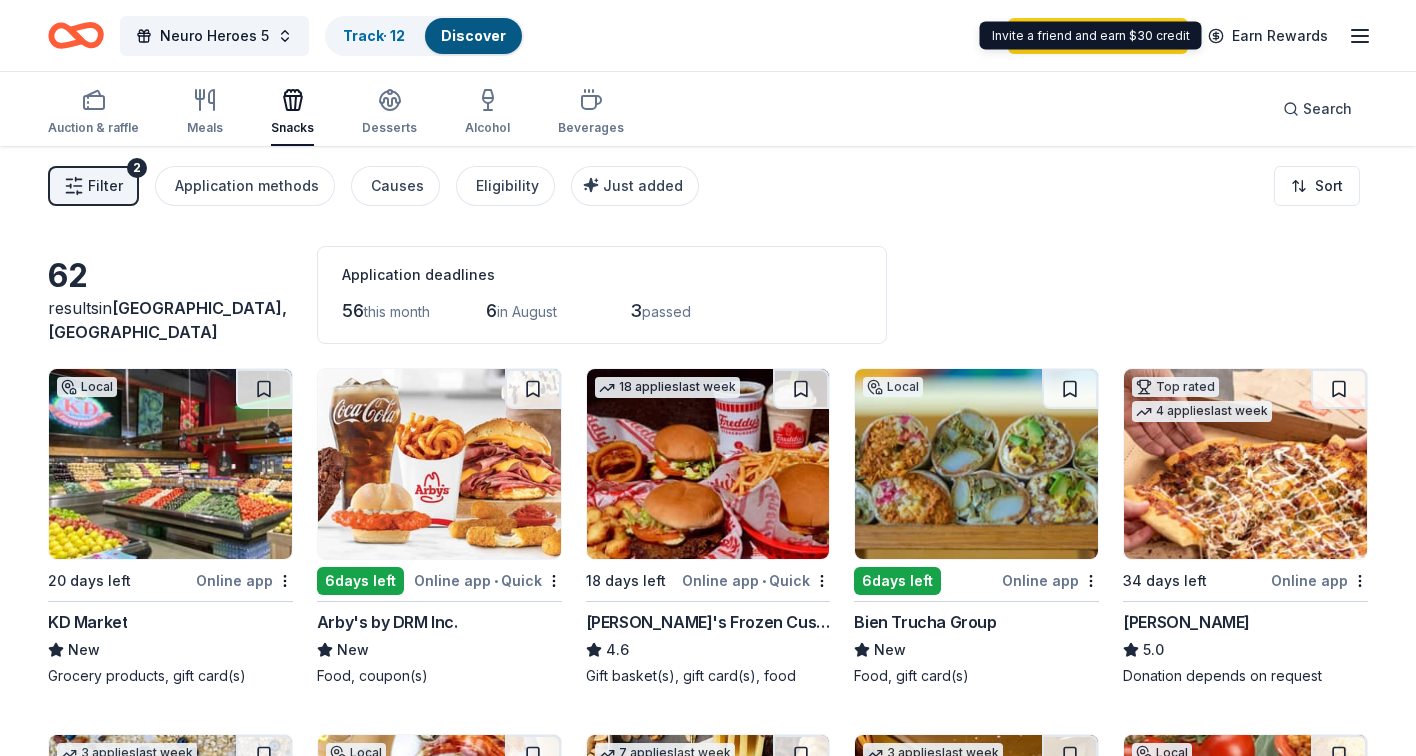 click 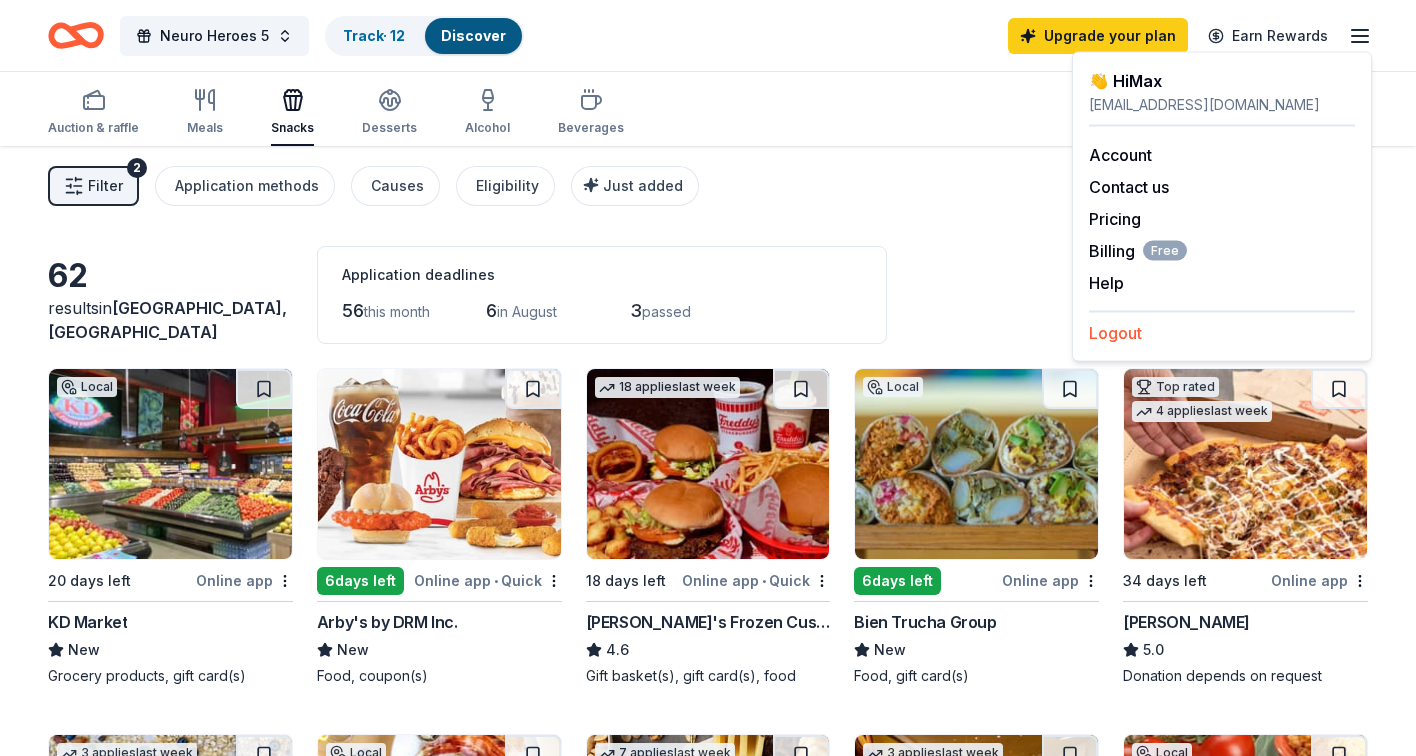 click on "Logout" at bounding box center (1115, 333) 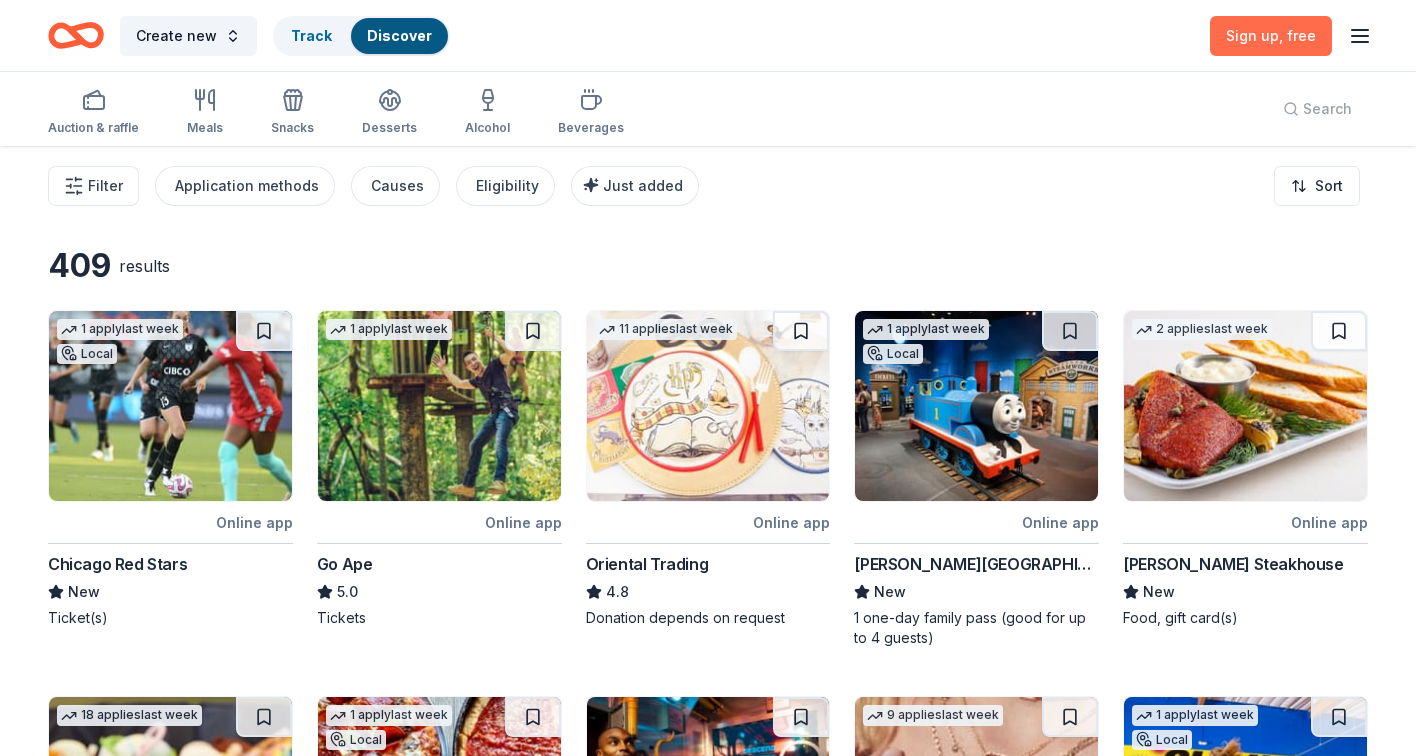 click on "Sign up , free" at bounding box center (1271, 35) 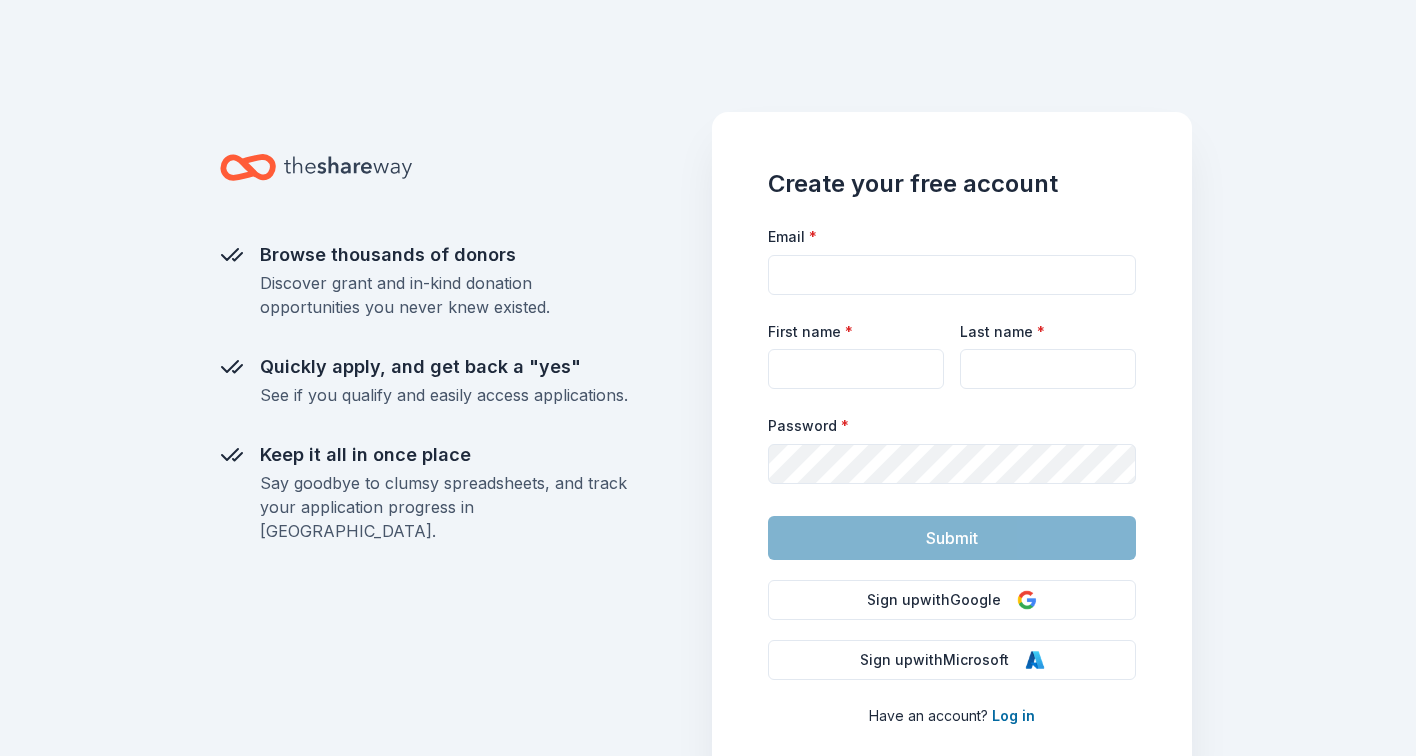 click on "Email *" at bounding box center (952, 259) 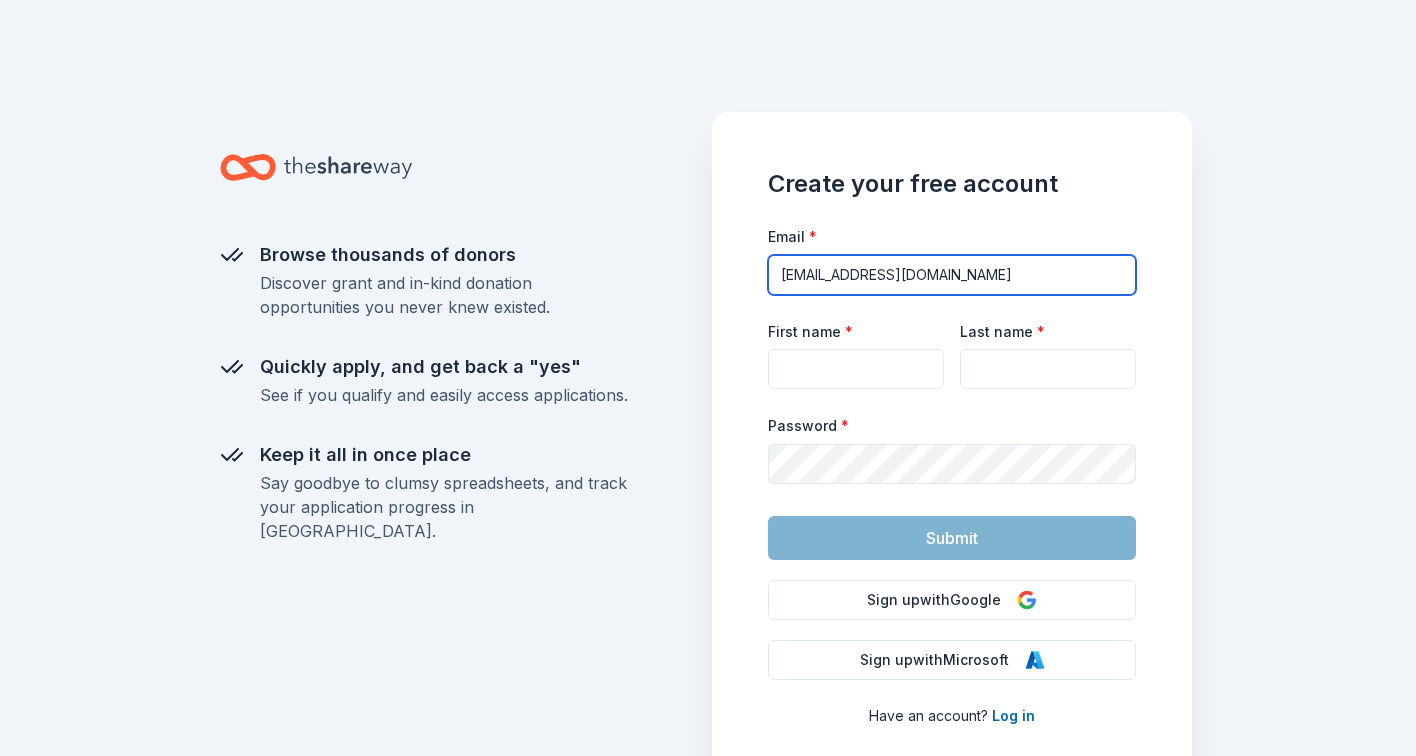 type on "[EMAIL_ADDRESS][DOMAIN_NAME]" 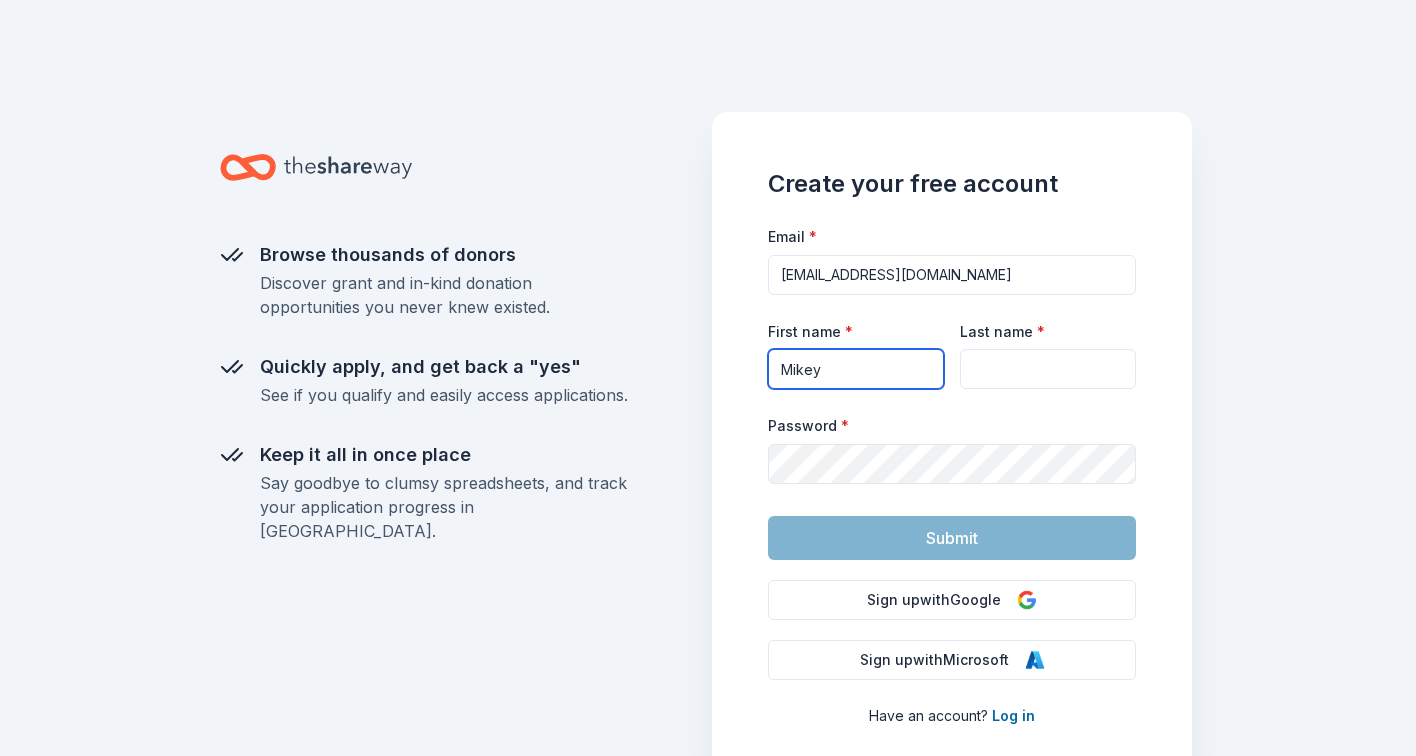 type on "Mikey" 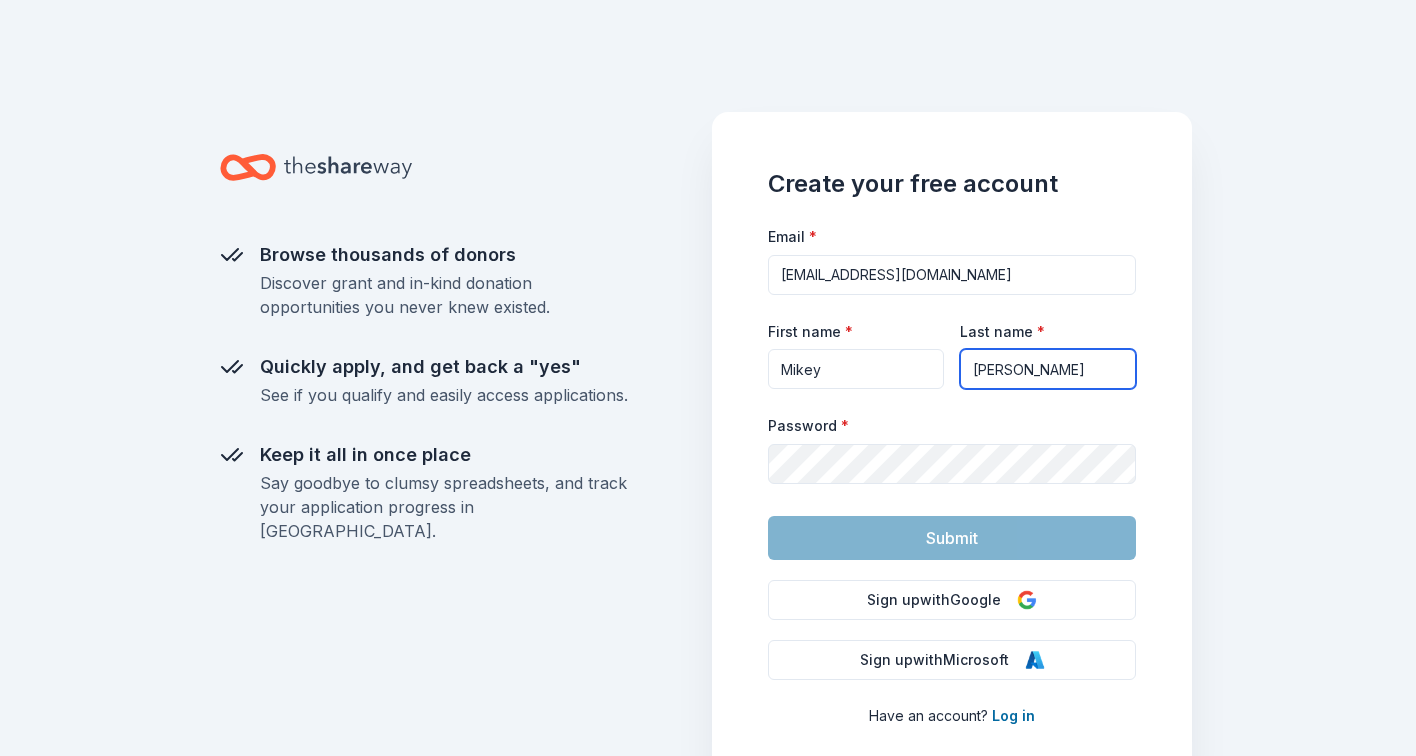 type on "[PERSON_NAME]" 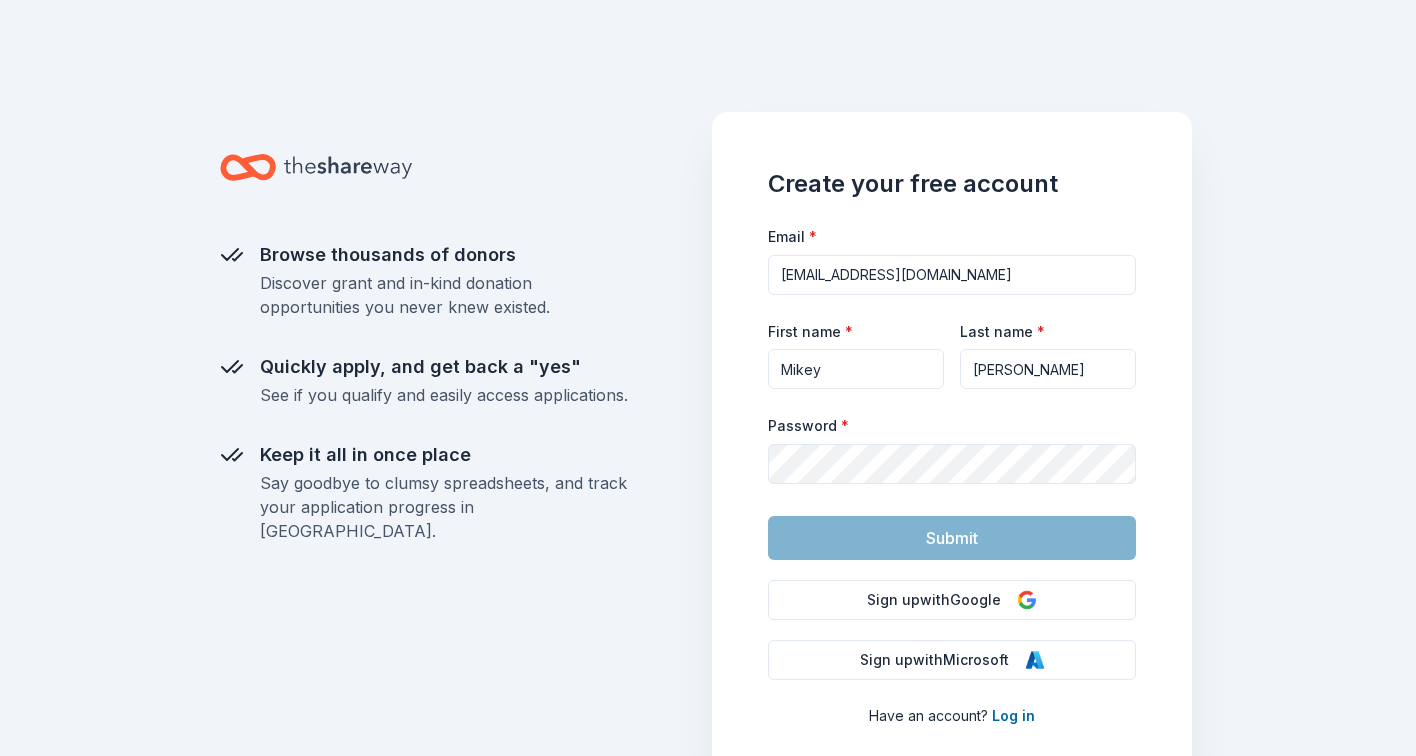 click on "Password *" at bounding box center (952, 448) 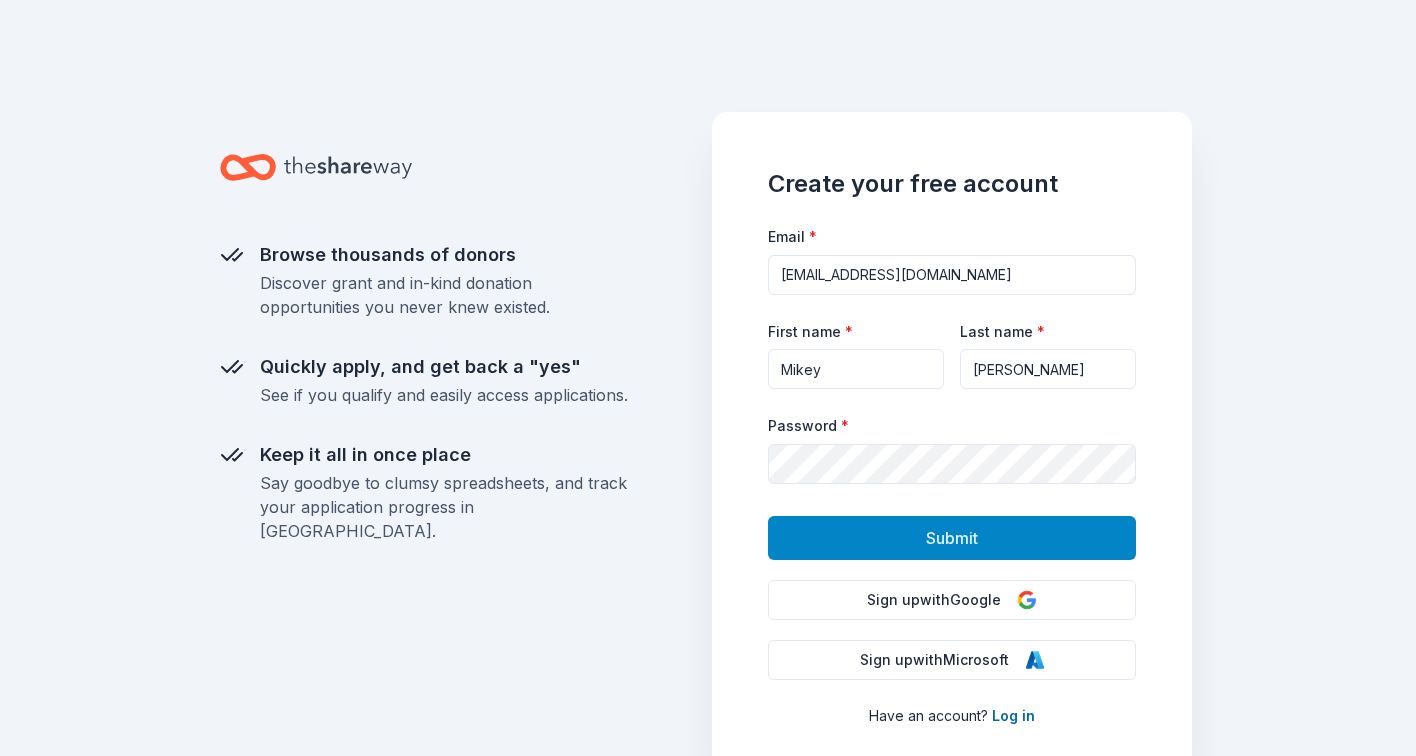 click on "Submit" at bounding box center [952, 538] 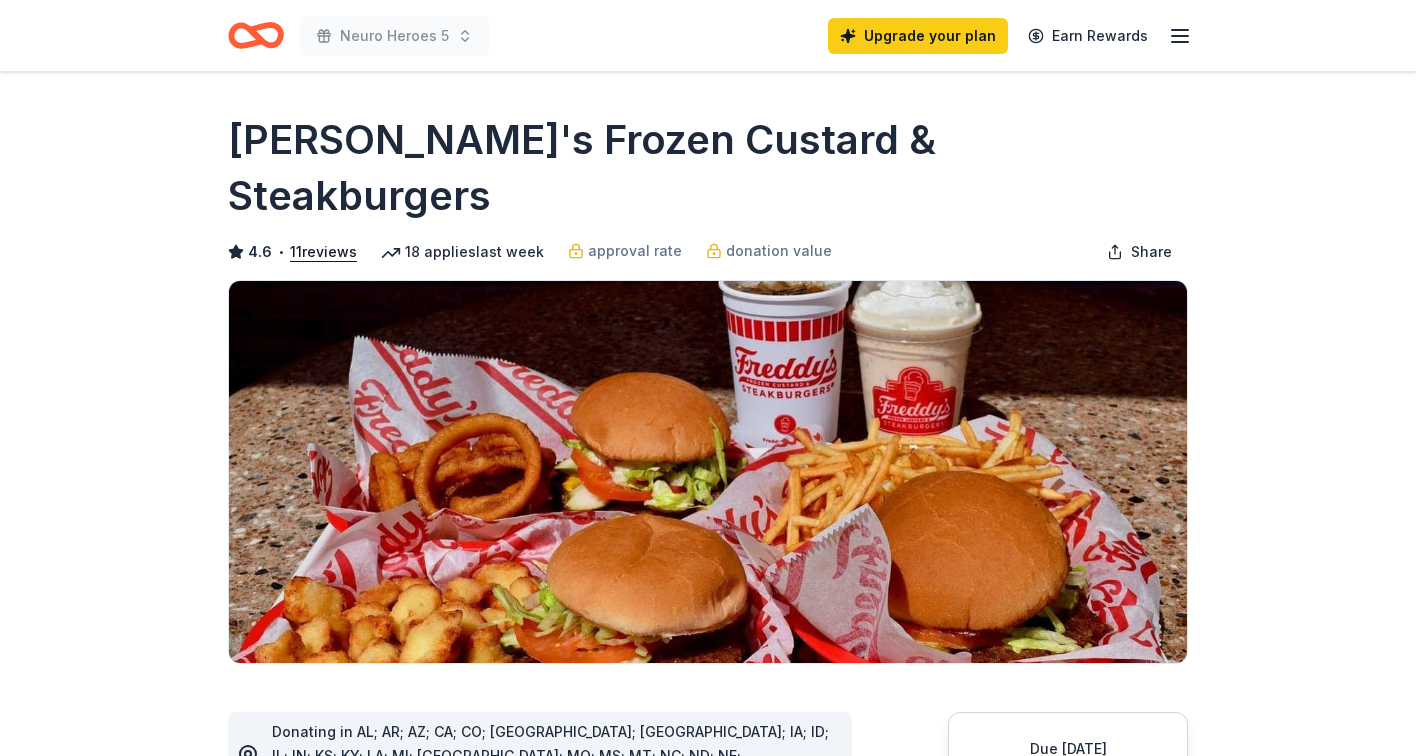 scroll, scrollTop: 0, scrollLeft: 0, axis: both 